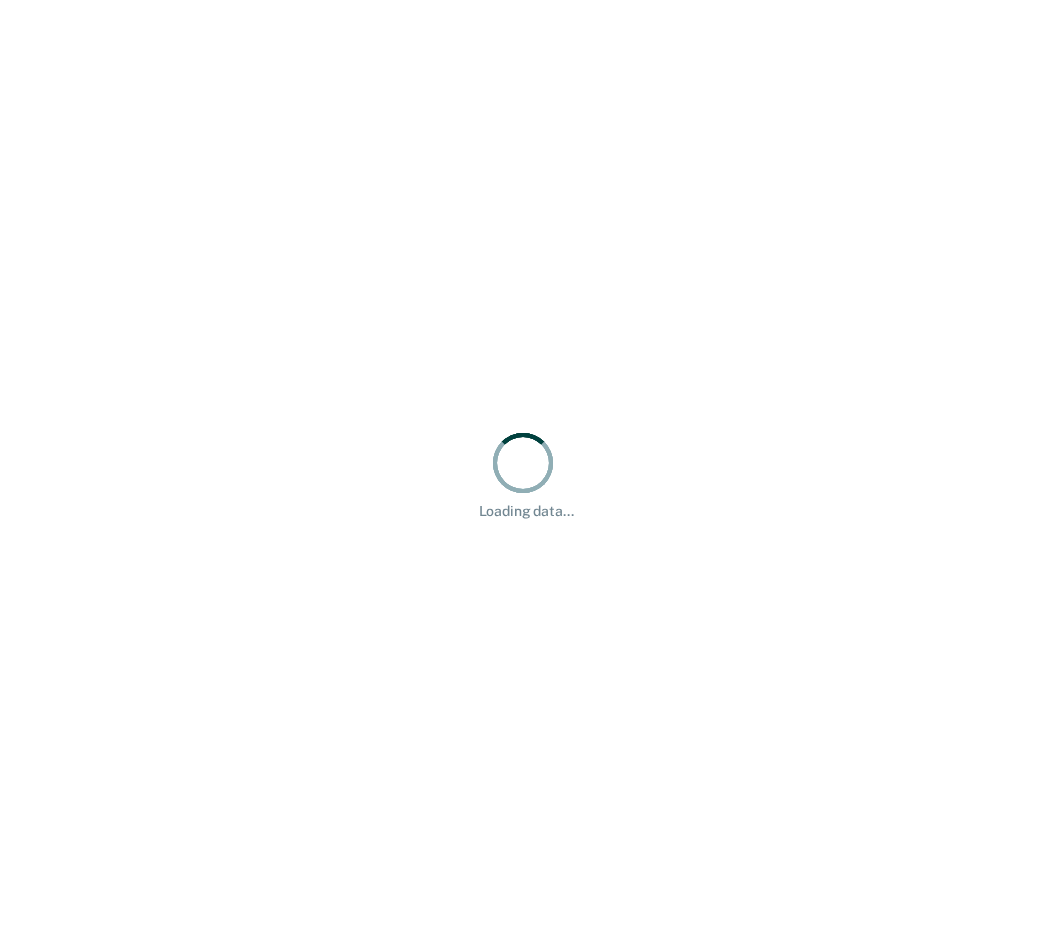 scroll, scrollTop: 0, scrollLeft: 0, axis: both 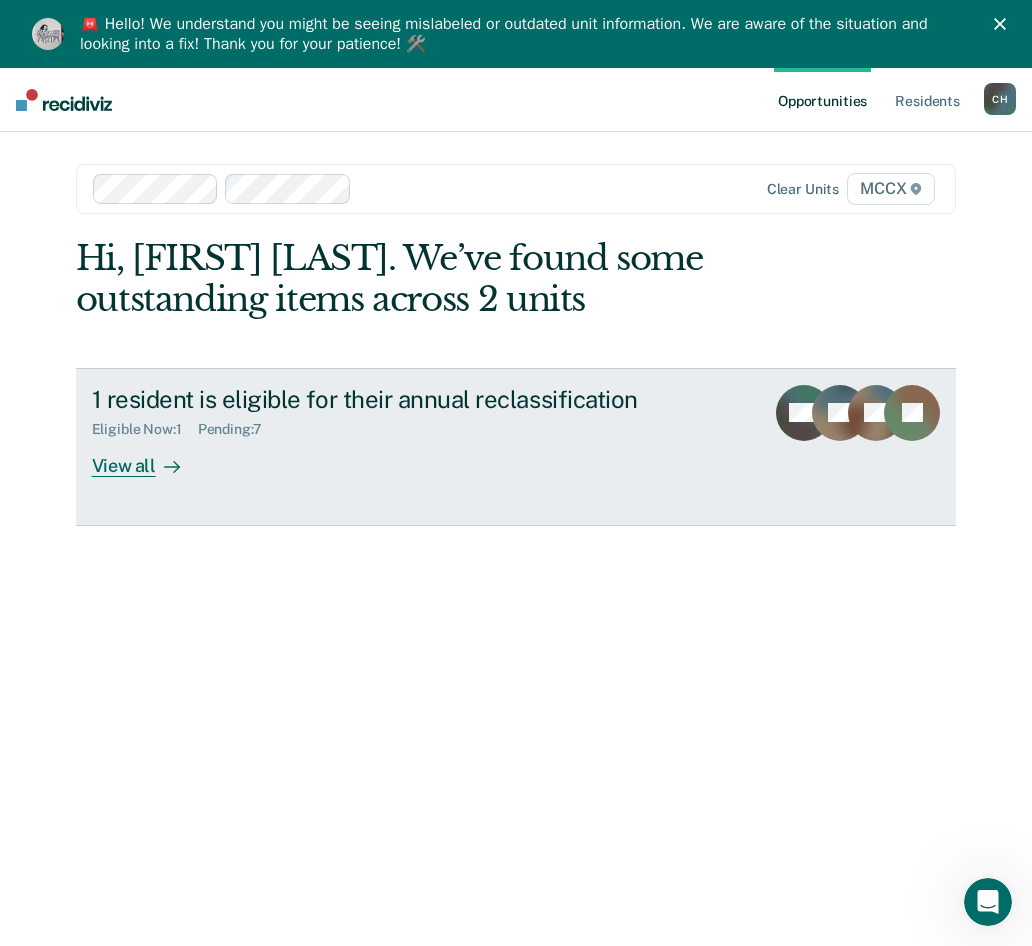 click on "View all" at bounding box center [148, 457] 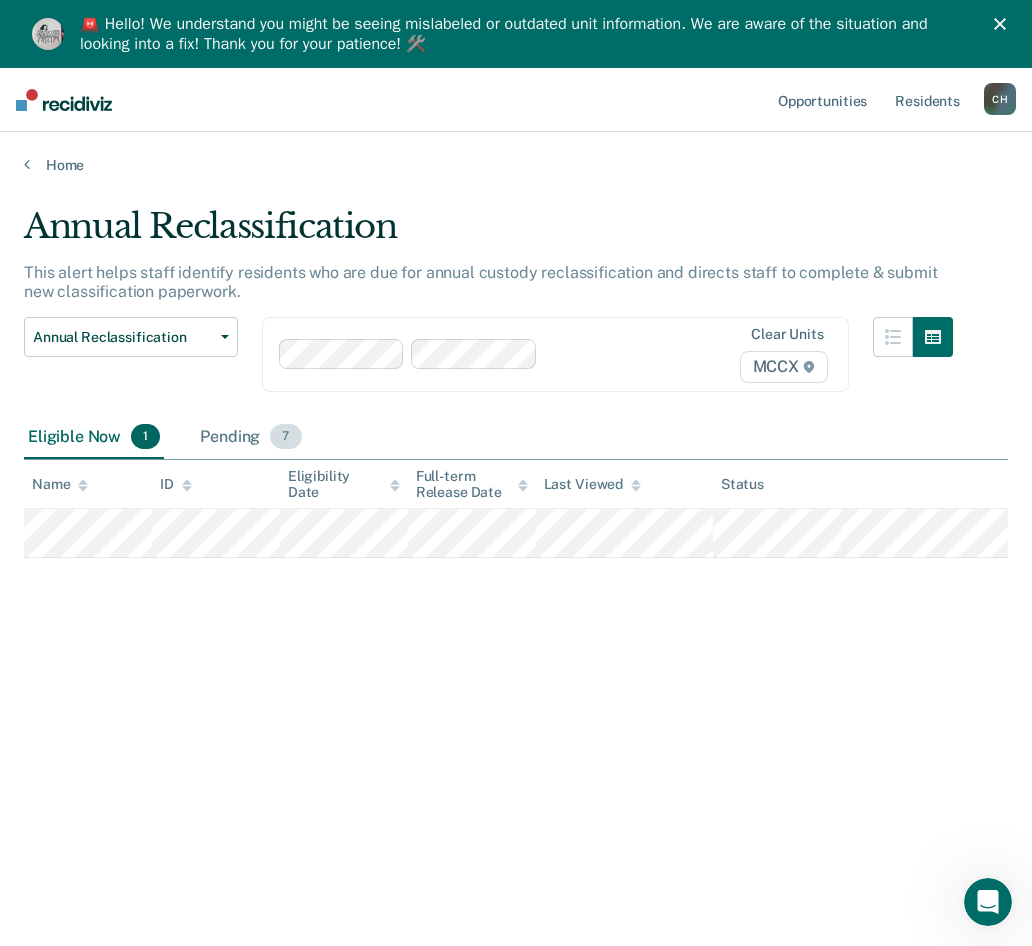 click on "Pending 7" at bounding box center [250, 438] 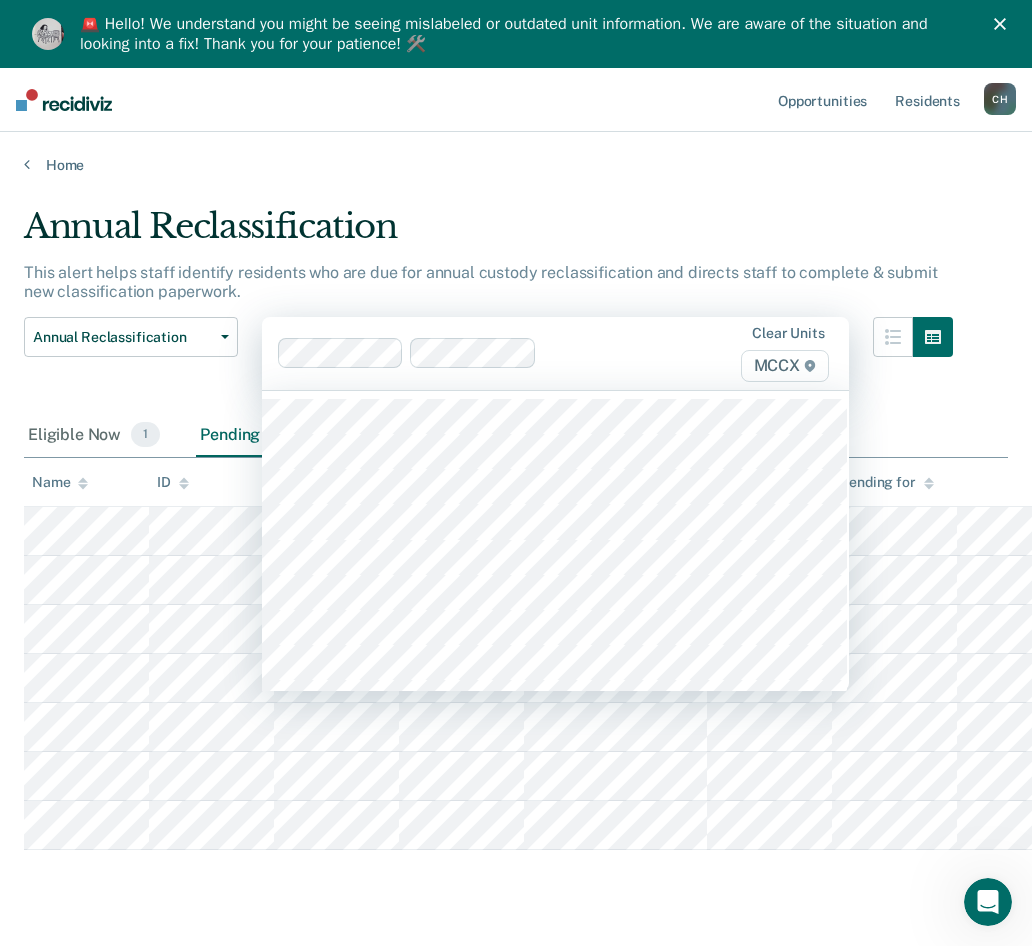 click at bounding box center [604, 353] 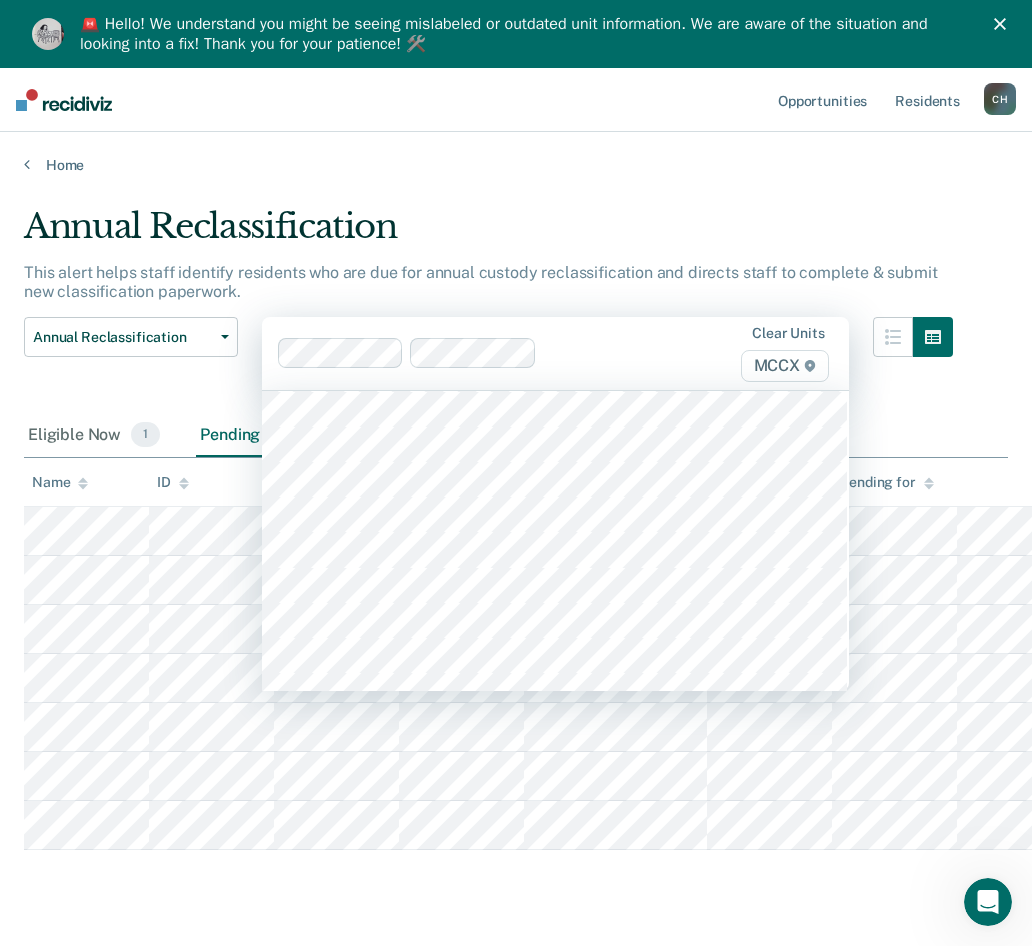 scroll, scrollTop: 4800, scrollLeft: 0, axis: vertical 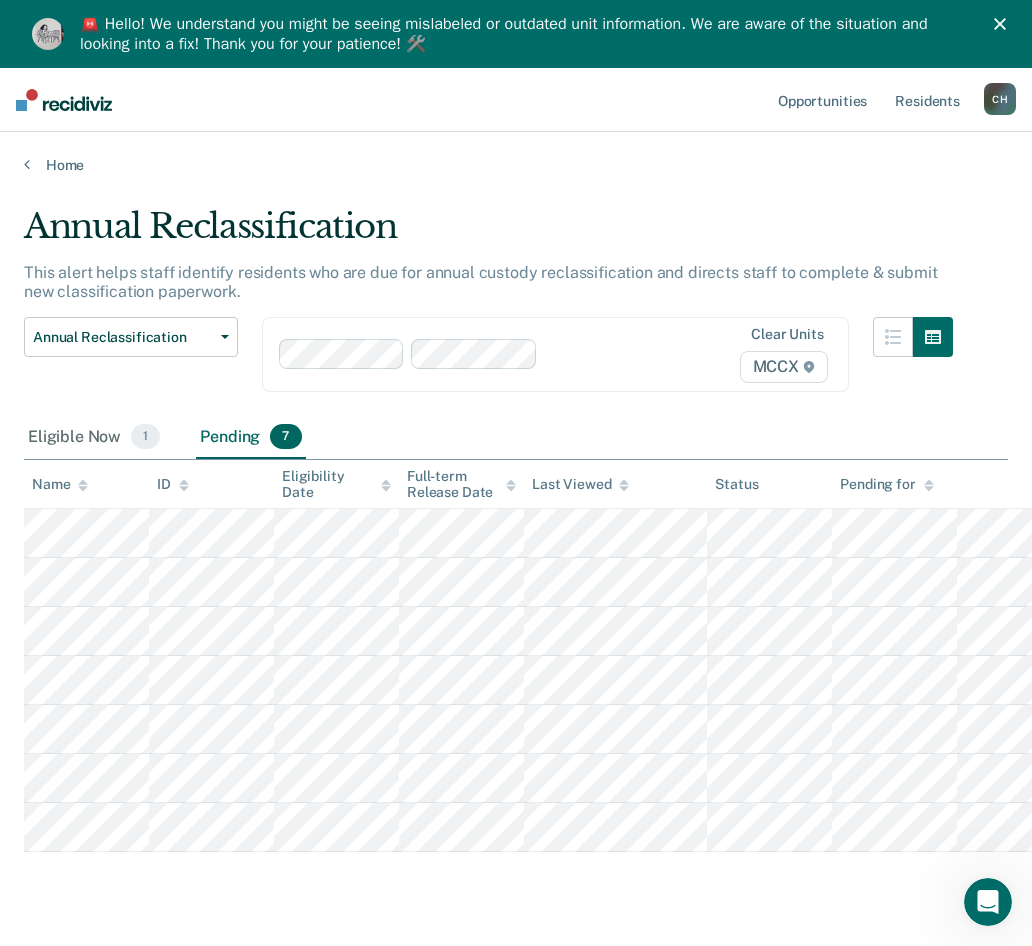 click on "Annual Reclassification   This alert helps staff identify residents who are due for annual custody reclassification and directs staff to complete & submit new classification paperwork. Annual Reclassification Custody Level Downgrade Annual Reclassification Initial Classification Clear   units MCCX  Eligible Now 1 Pending 7
To pick up a draggable item, press the space bar.
While dragging, use the arrow keys to move the item.
Press space again to drop the item in its new position, or press escape to cancel.
Name ID Eligibility Date Full-term Release Date Last Viewed Status Pending for" at bounding box center [516, 591] 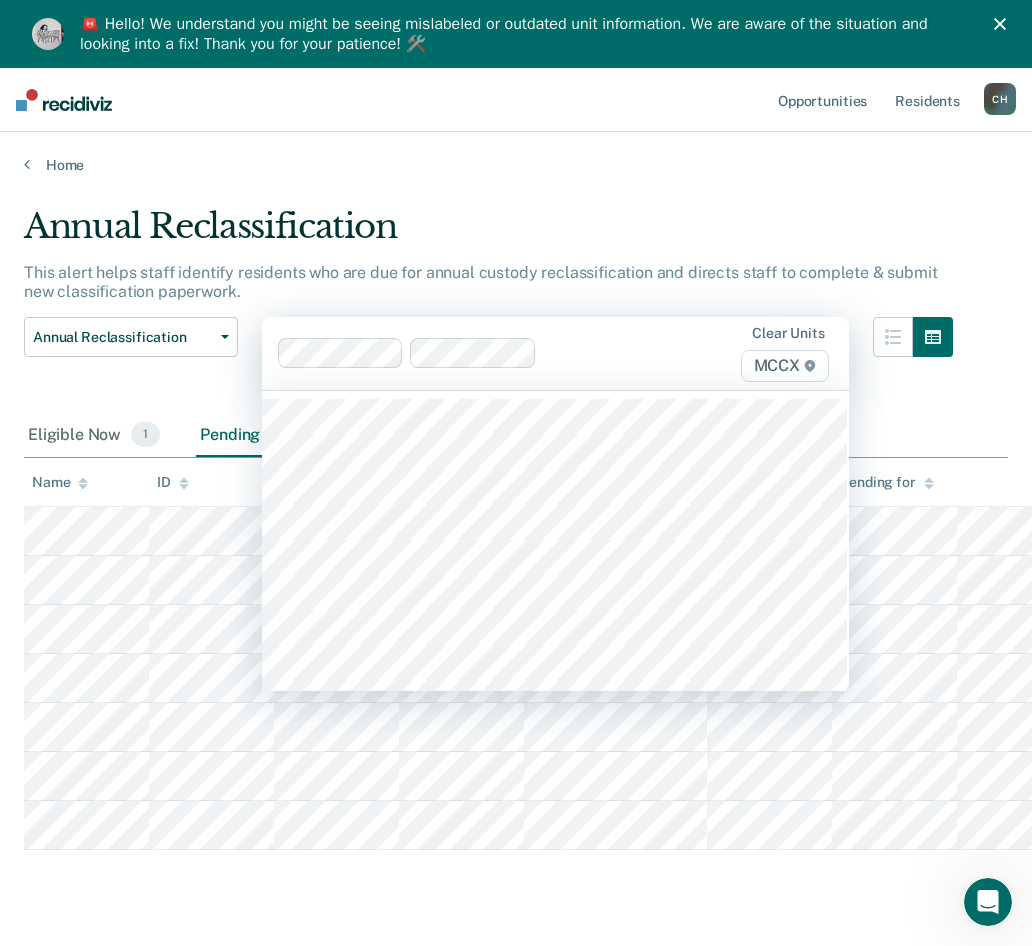 click at bounding box center (604, 353) 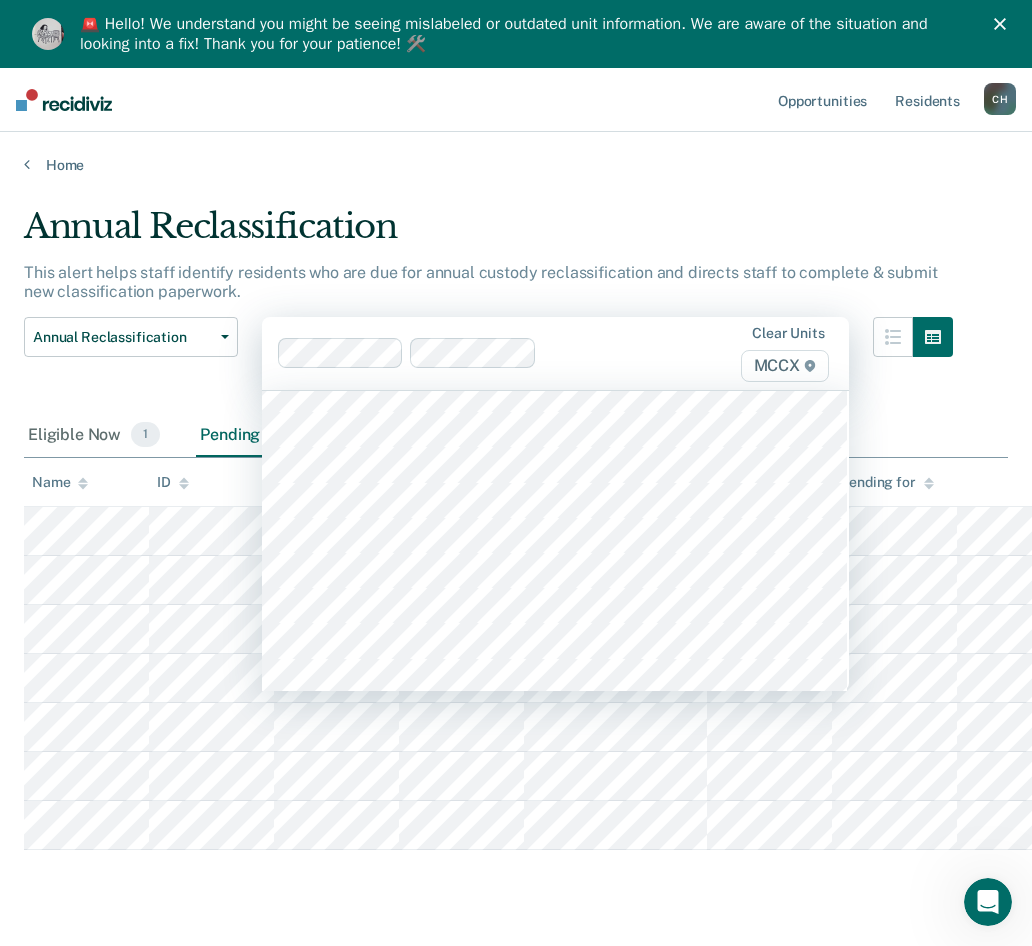 scroll, scrollTop: 4800, scrollLeft: 0, axis: vertical 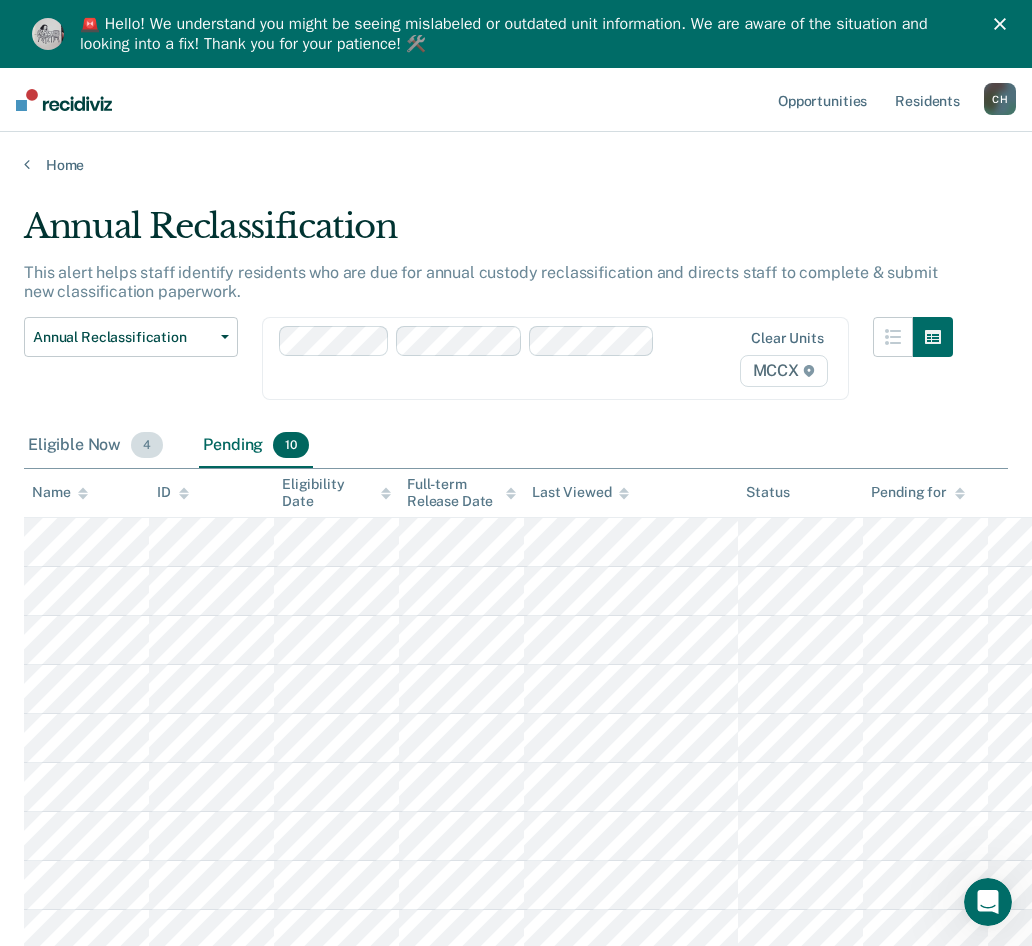 click on "Eligible Now 4" at bounding box center [95, 446] 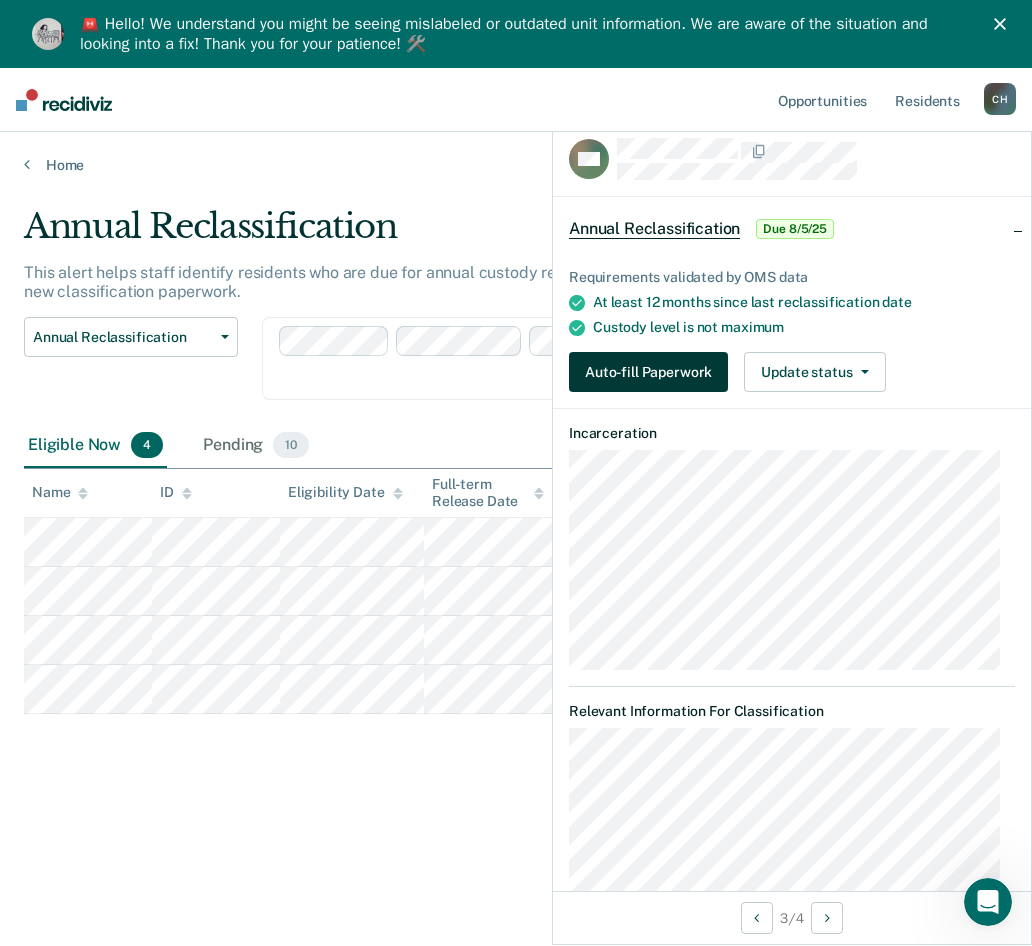 click on "Auto-fill Paperwork" at bounding box center [648, 372] 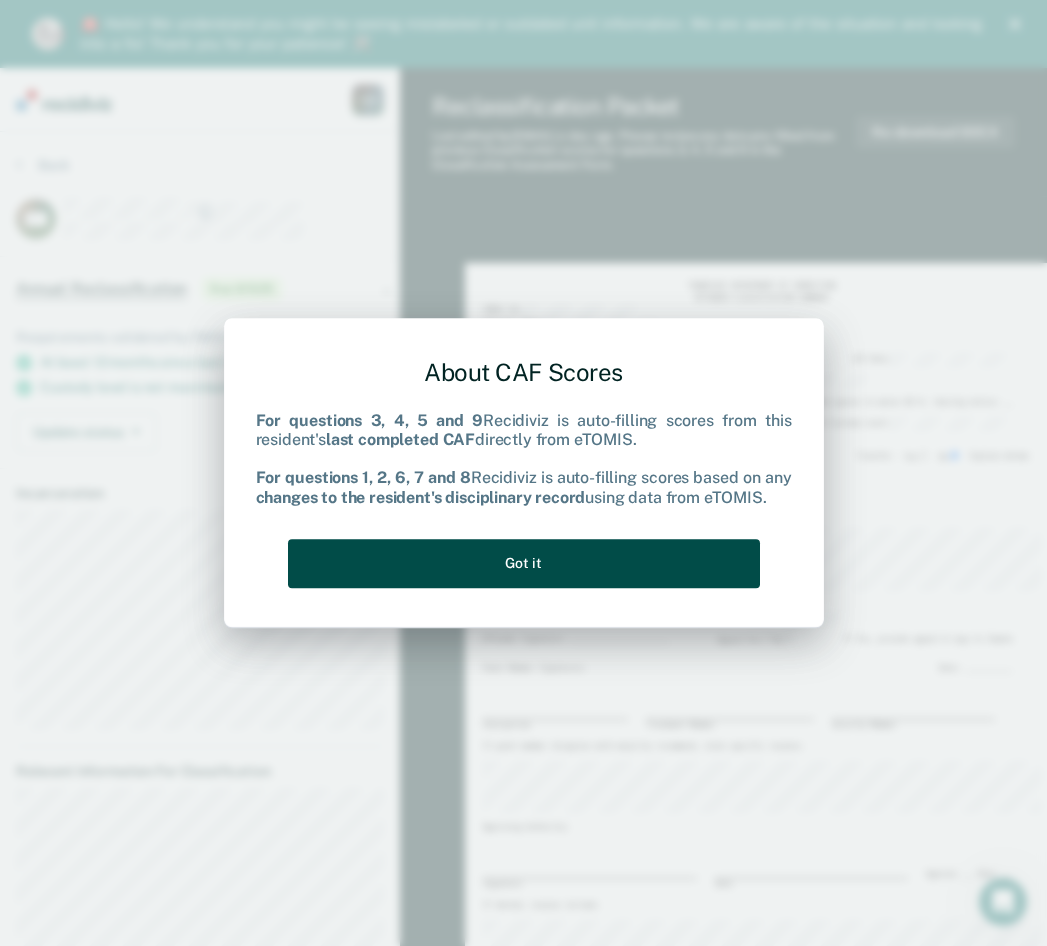 click on "Got it" at bounding box center [524, 563] 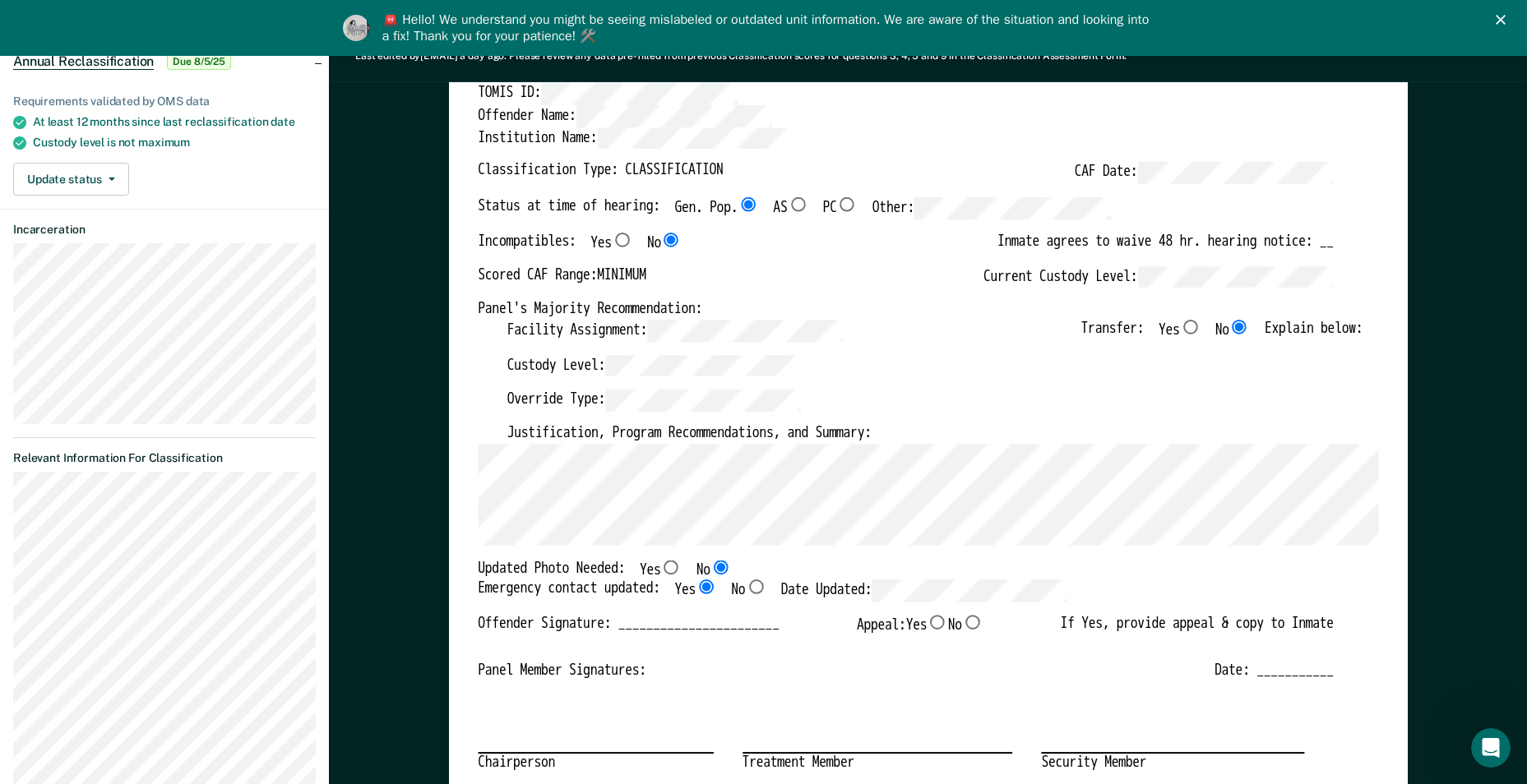 scroll, scrollTop: 247, scrollLeft: 0, axis: vertical 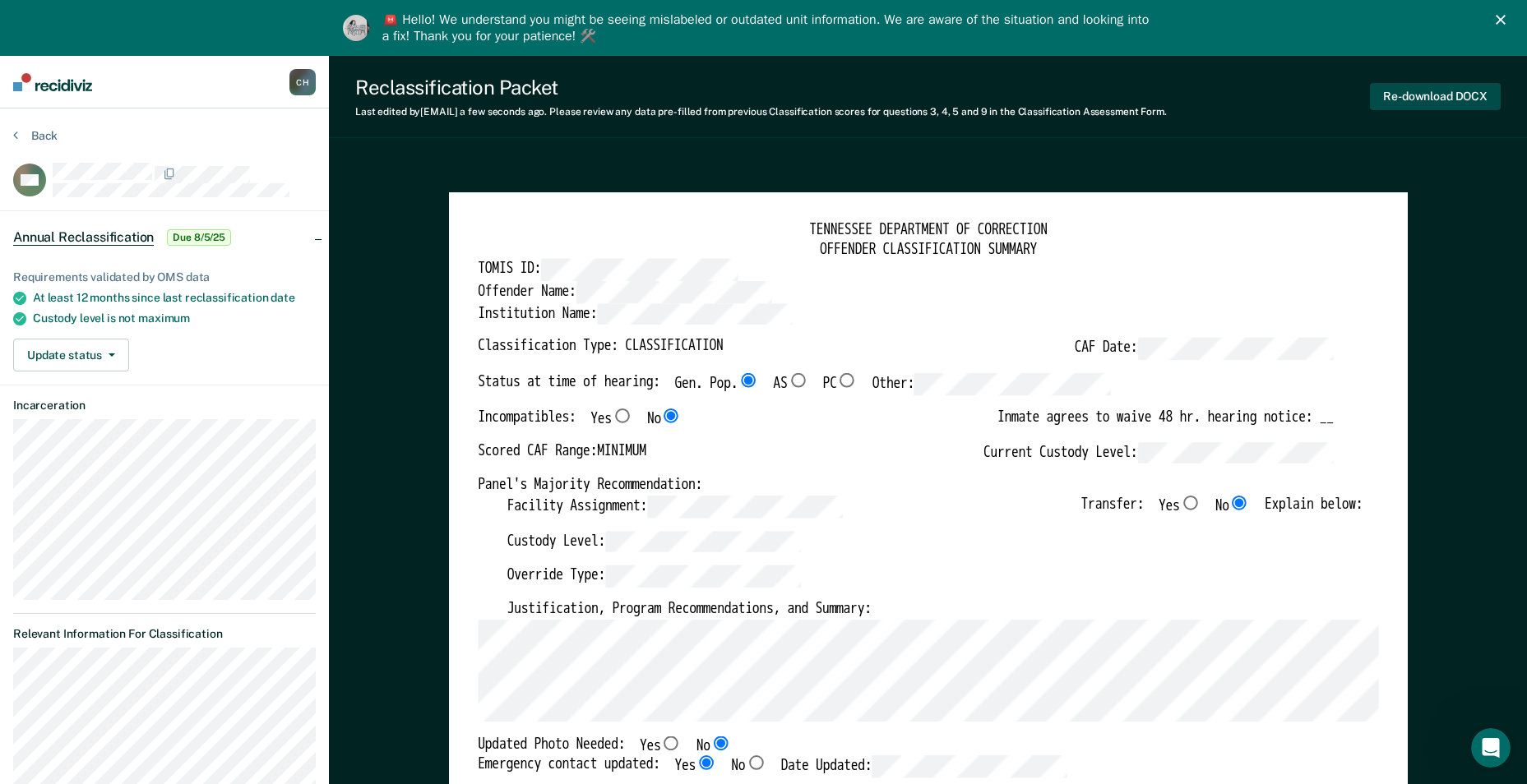 click on "Re-download DOCX" at bounding box center [1435, 96] 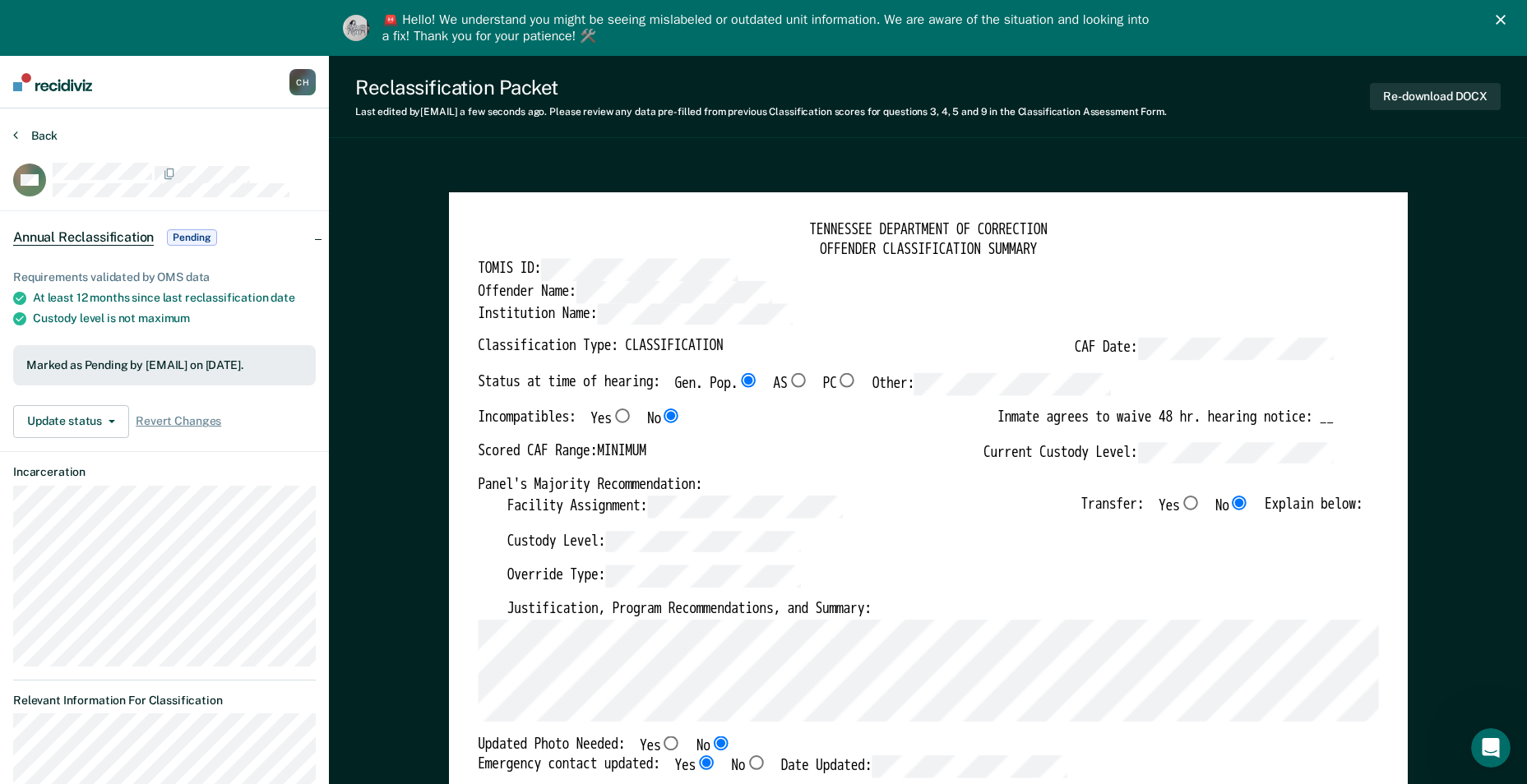 click on "Back" at bounding box center [35, 136] 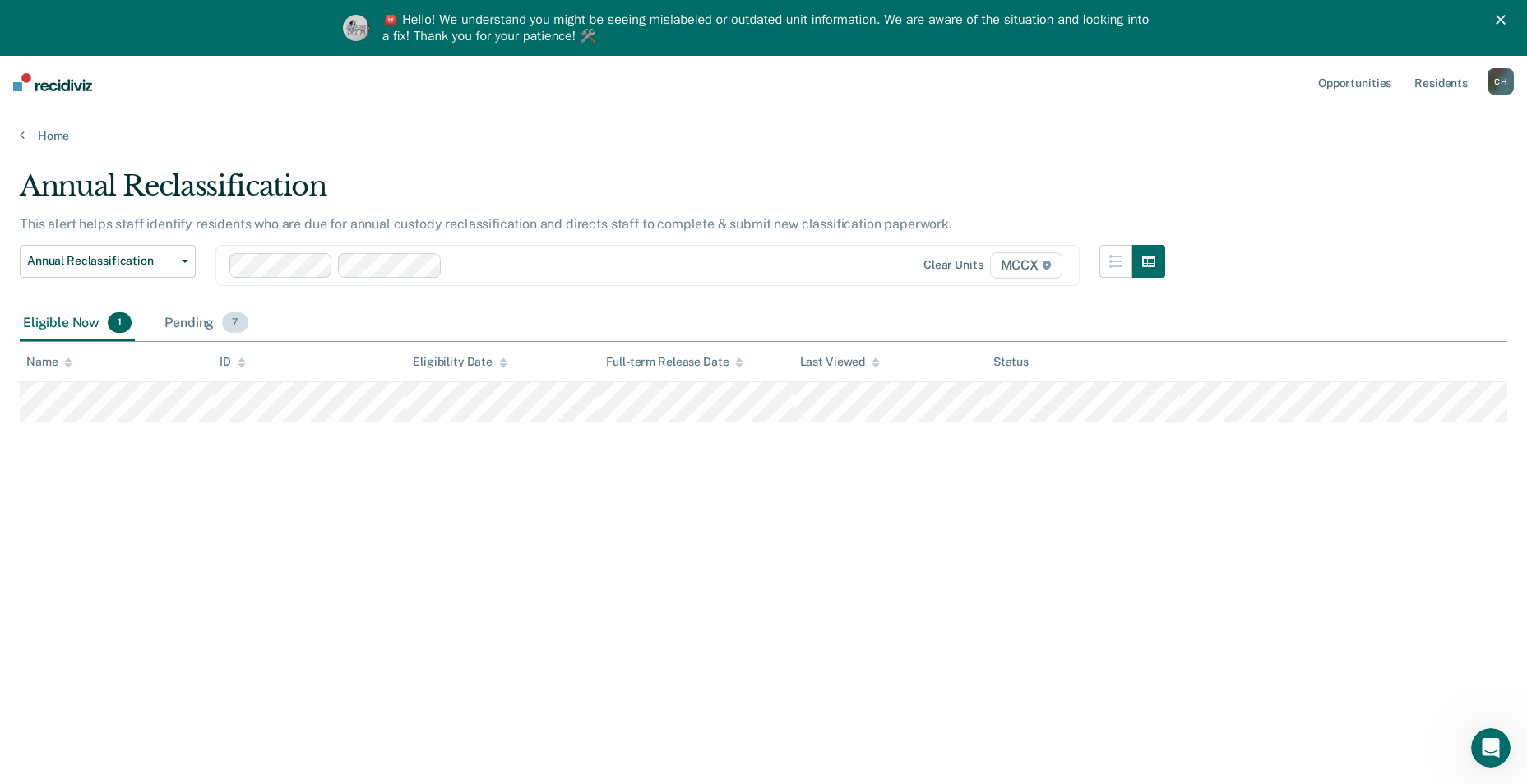 click on "Pending 7" at bounding box center (206, 324) 